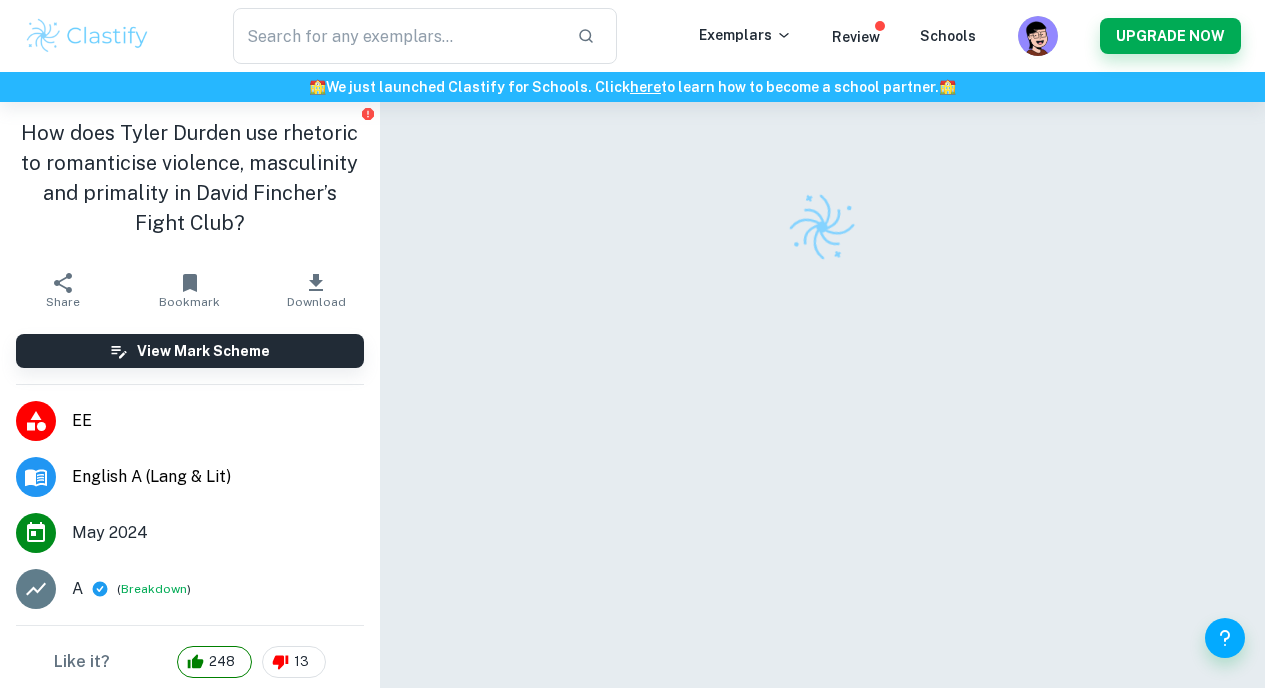 scroll, scrollTop: 0, scrollLeft: 0, axis: both 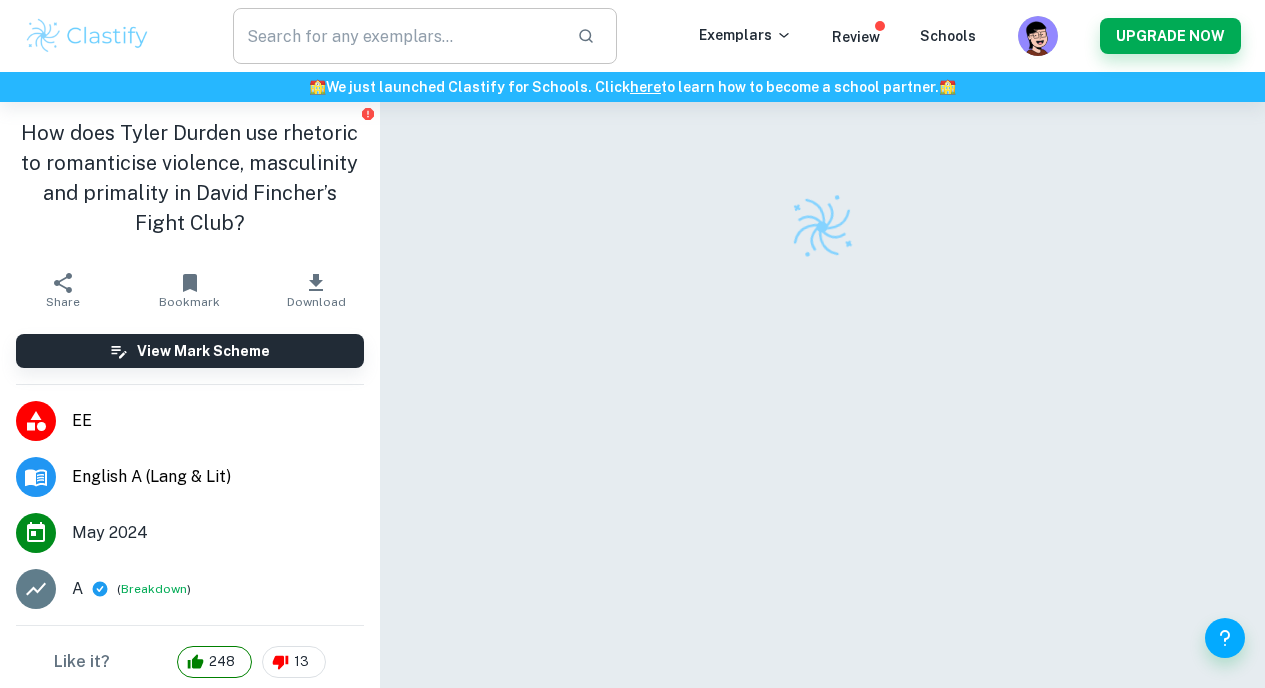 click at bounding box center [397, 36] 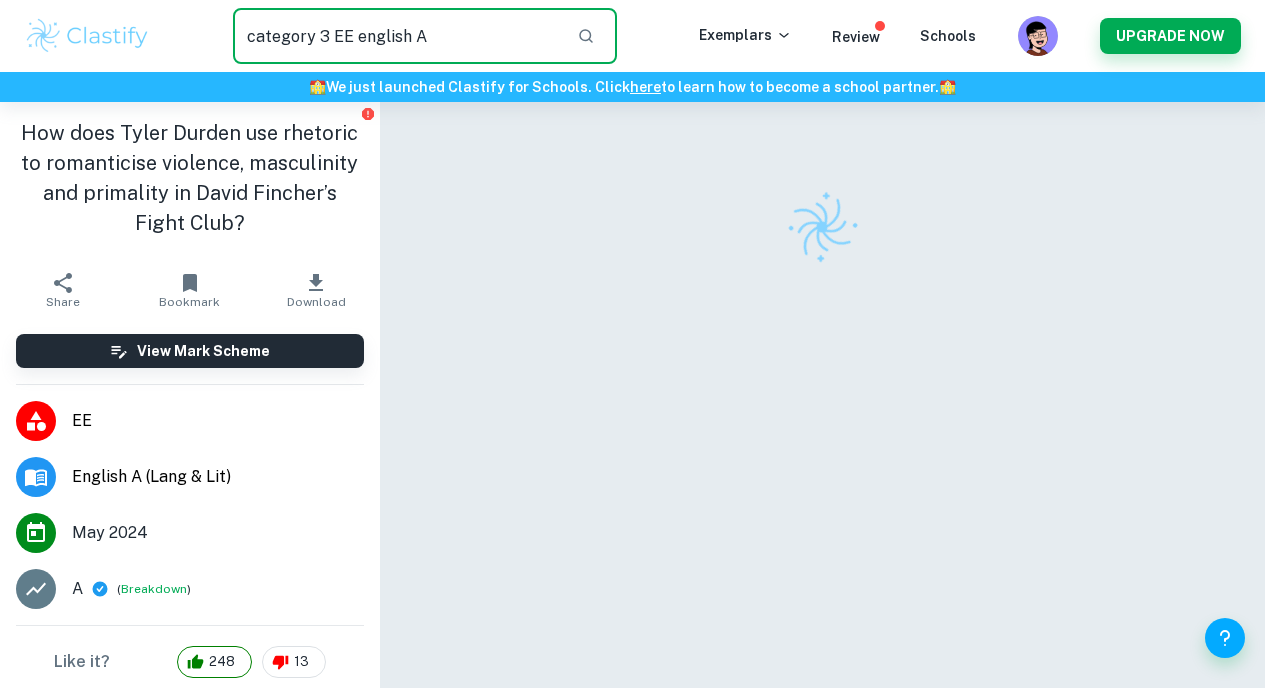 type on "category 3 EE english A" 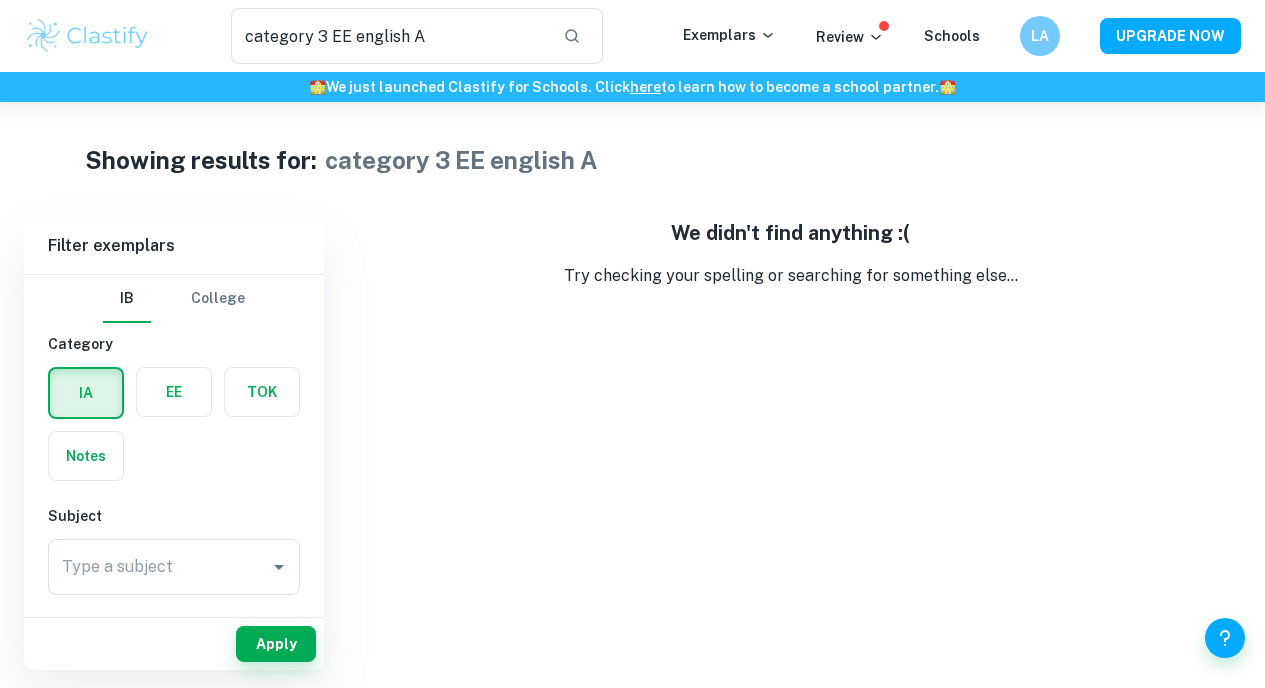 scroll, scrollTop: 0, scrollLeft: 0, axis: both 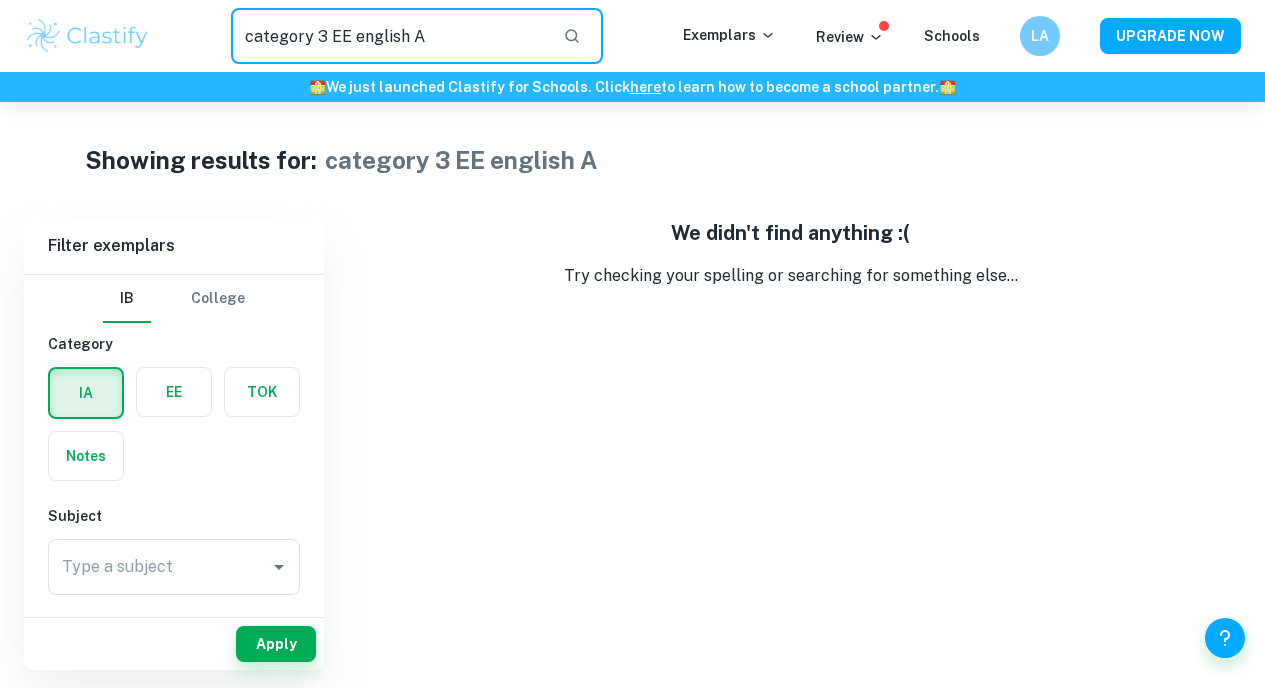 drag, startPoint x: 355, startPoint y: 39, endPoint x: 224, endPoint y: 44, distance: 131.09538 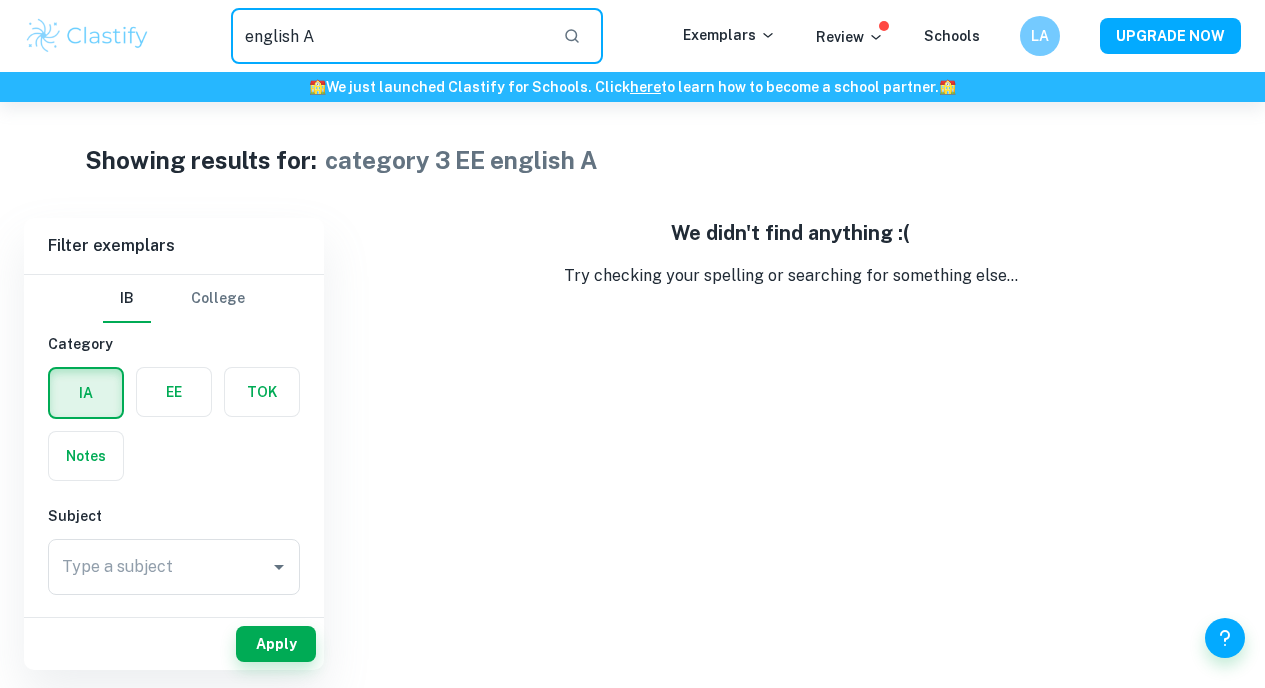 type on "english A" 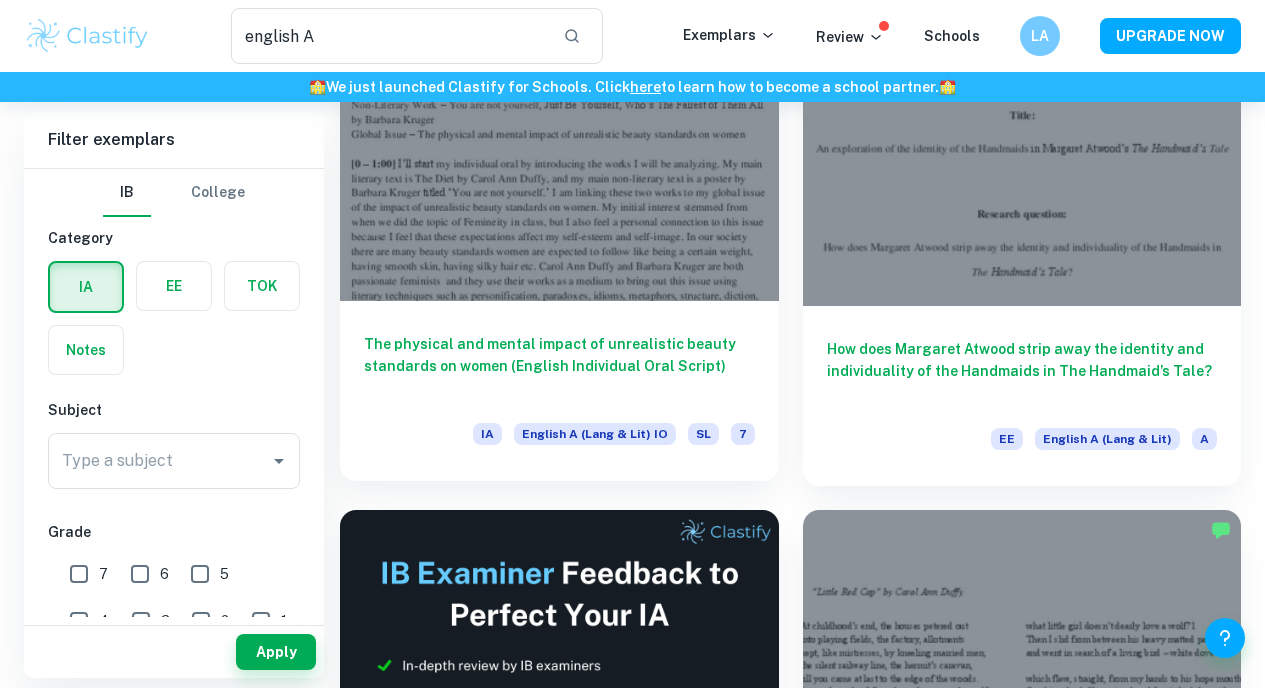 scroll, scrollTop: 0, scrollLeft: 0, axis: both 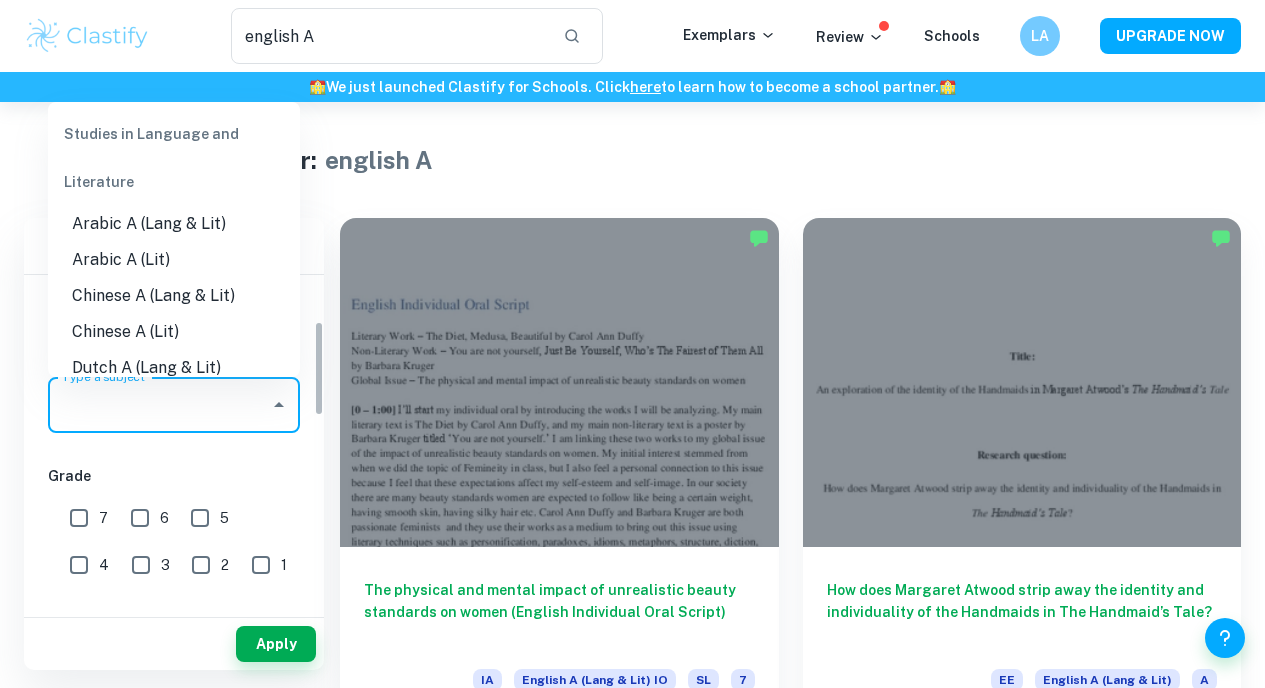 click on "Type a subject" at bounding box center (159, 405) 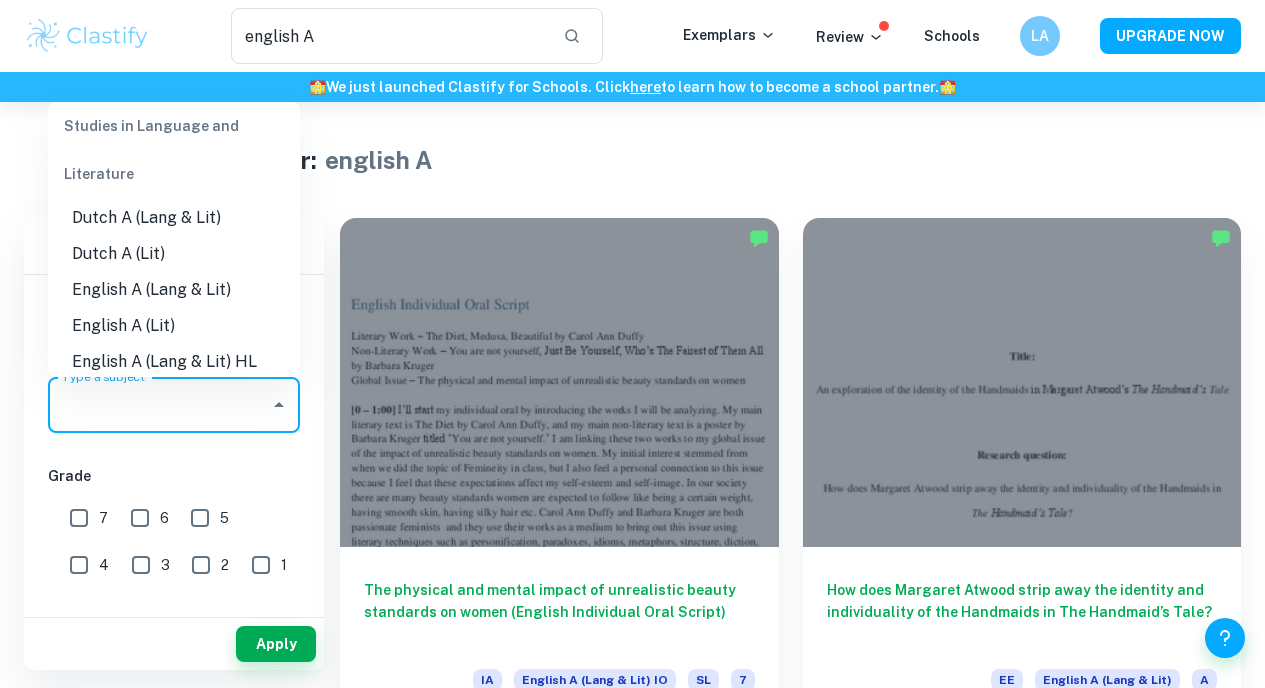 scroll, scrollTop: 144, scrollLeft: 0, axis: vertical 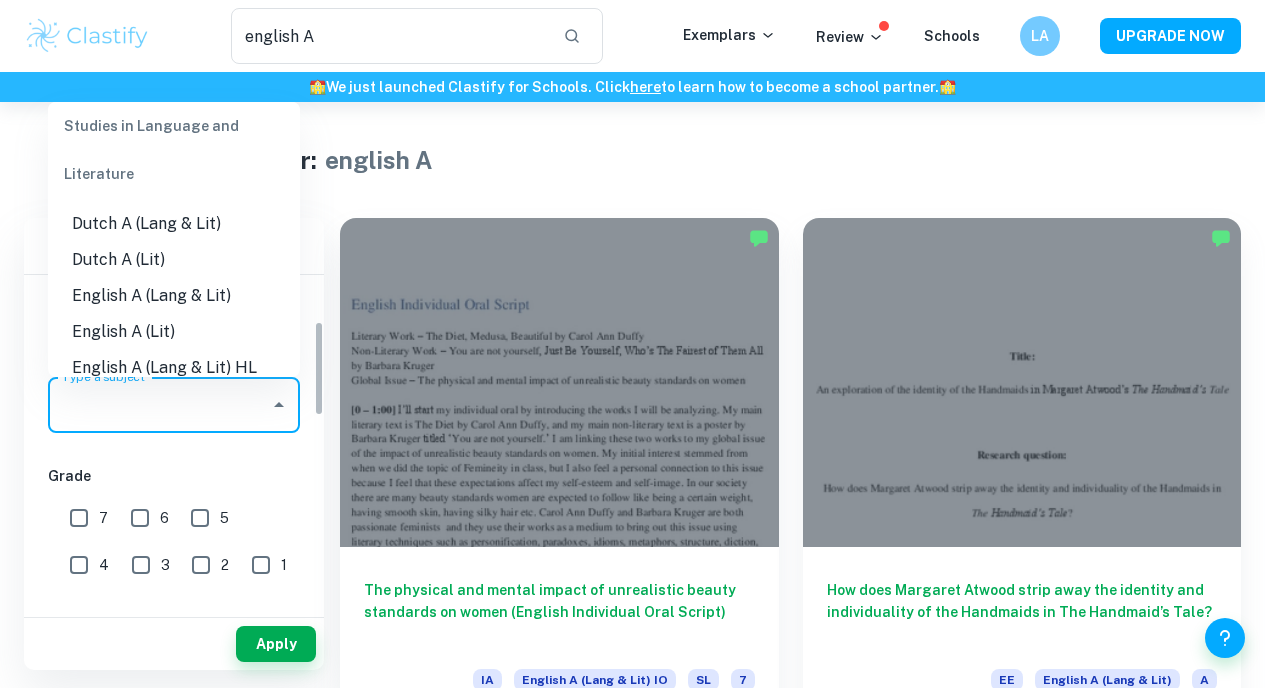 click on "Grade" at bounding box center (174, 476) 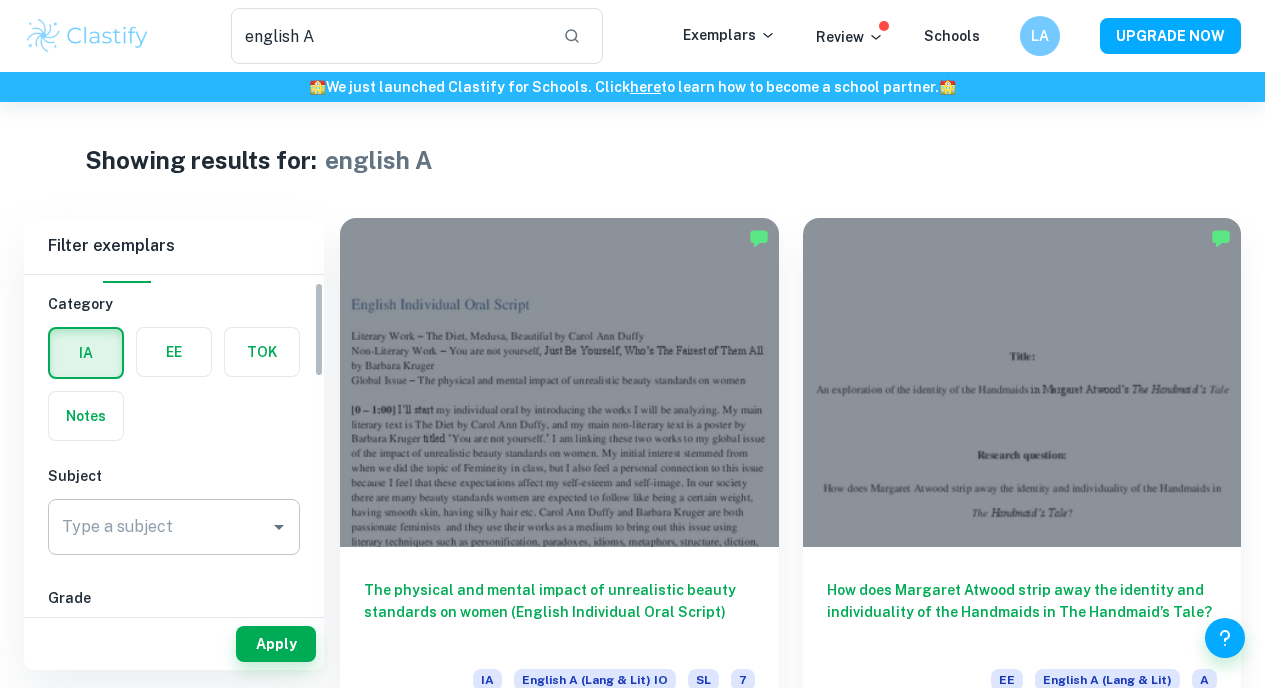 scroll, scrollTop: 18, scrollLeft: 0, axis: vertical 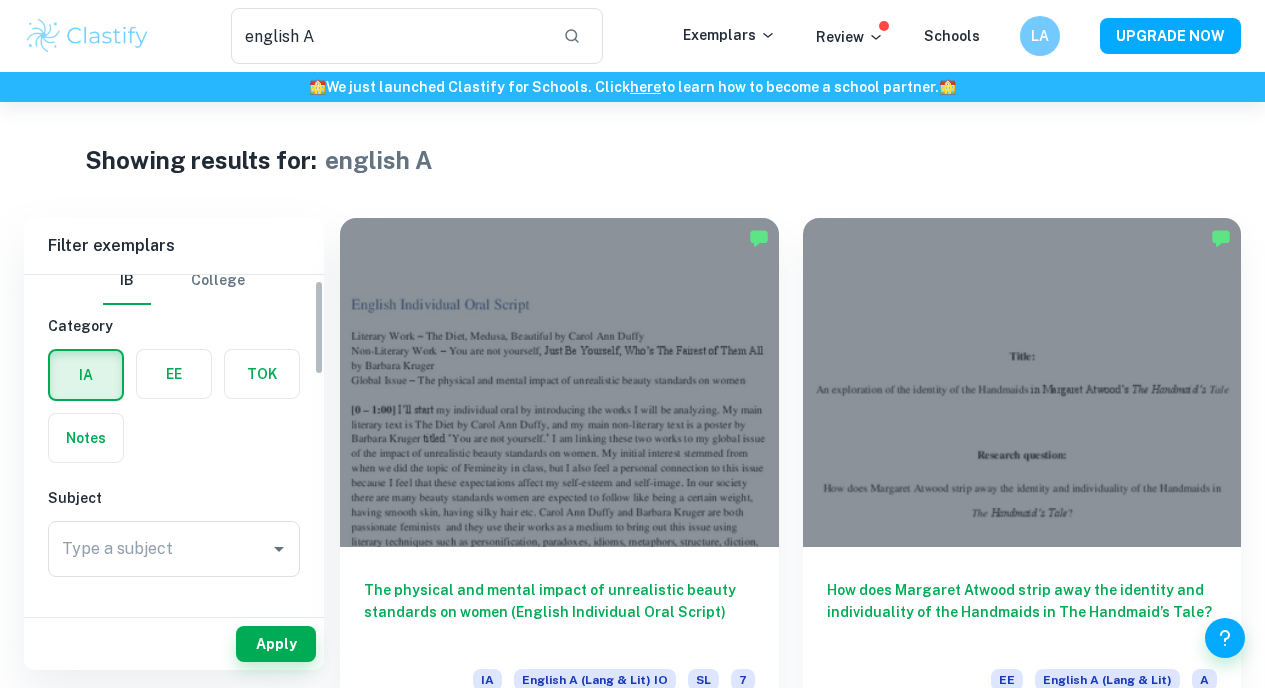 click at bounding box center (174, 374) 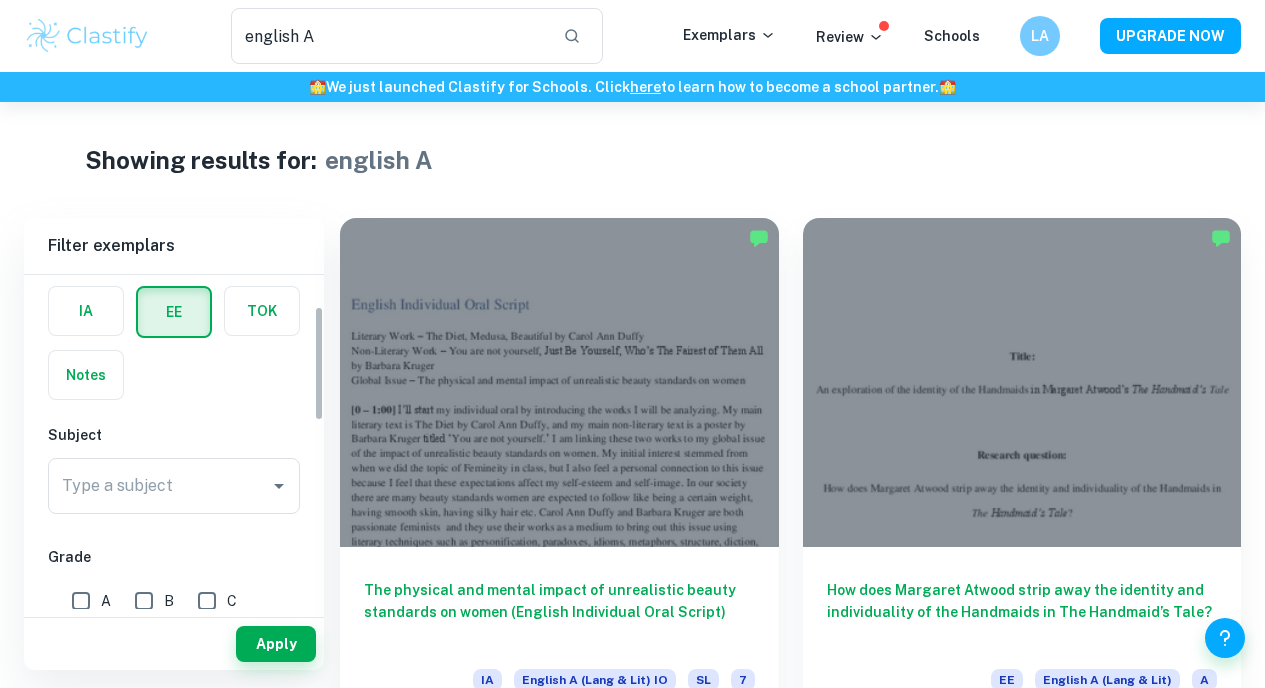 scroll, scrollTop: 101, scrollLeft: 0, axis: vertical 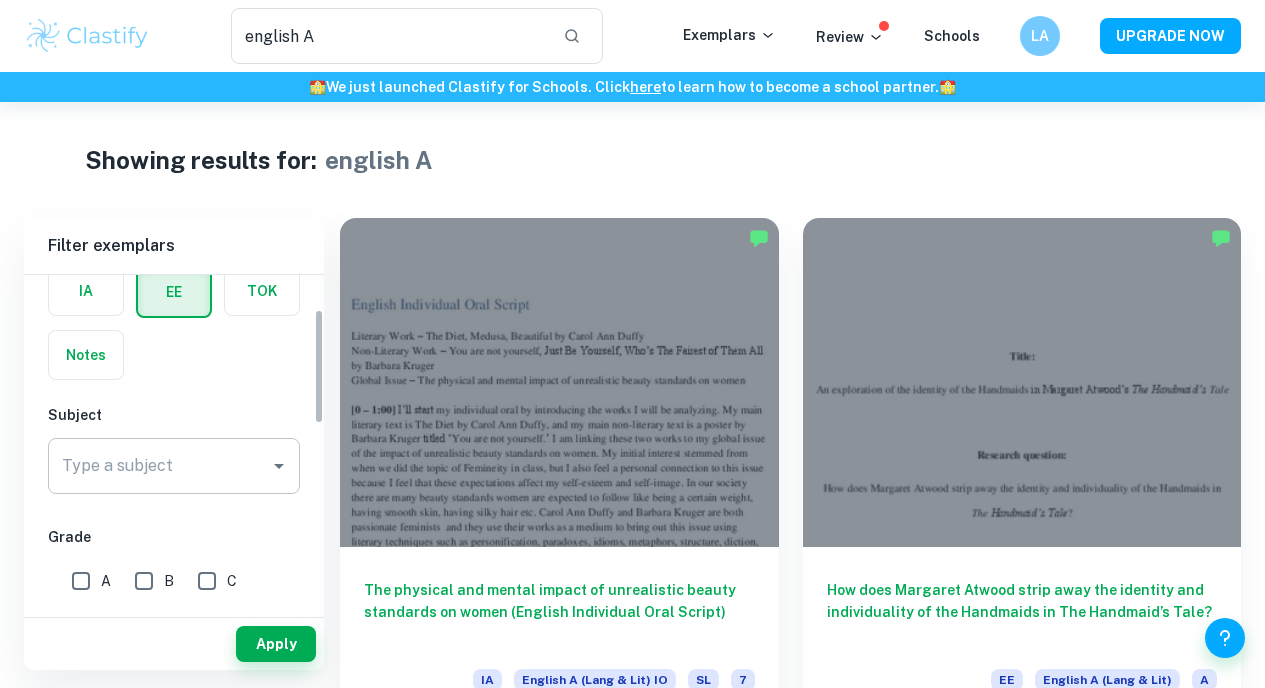 click on "Type a subject" at bounding box center (159, 466) 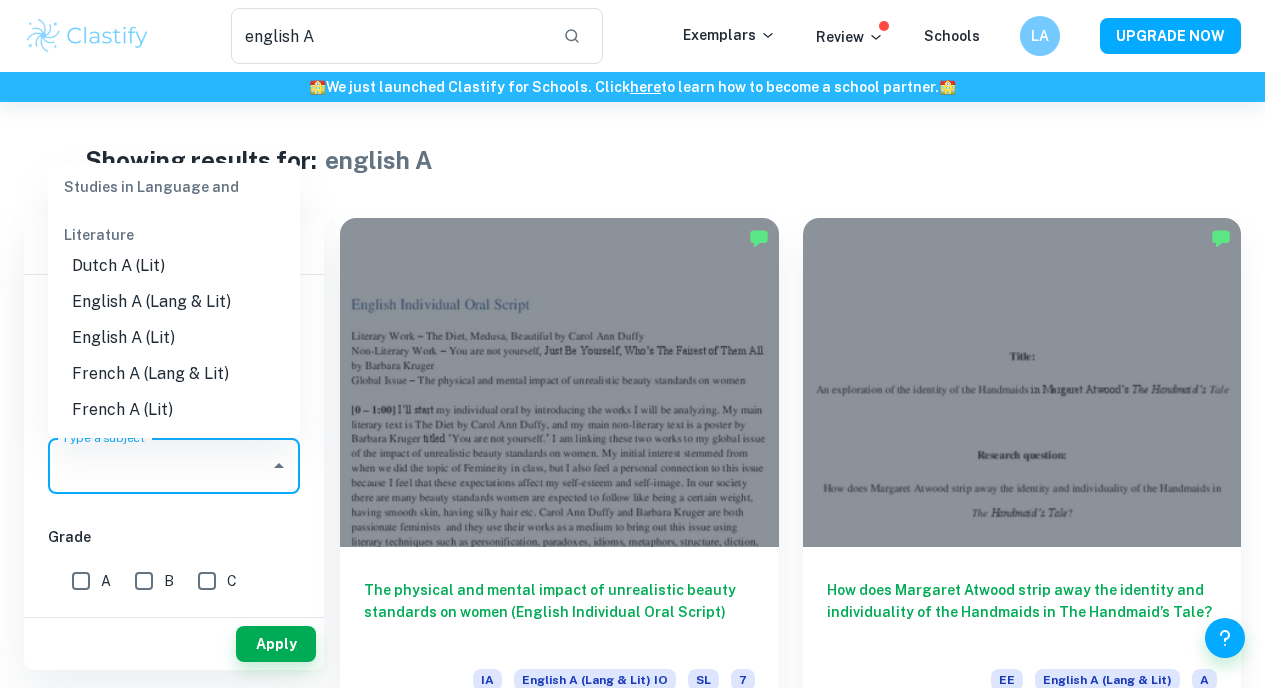 scroll, scrollTop: 198, scrollLeft: 0, axis: vertical 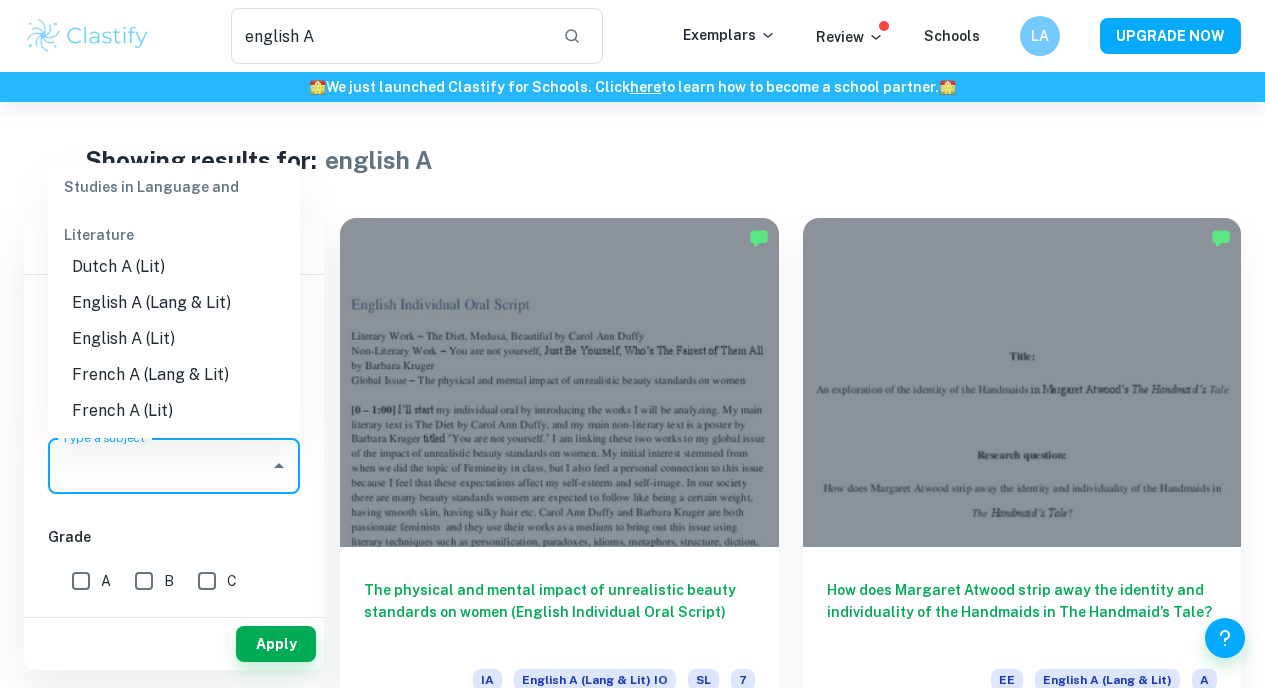 click on "English A (Lang & Lit)" at bounding box center [174, 303] 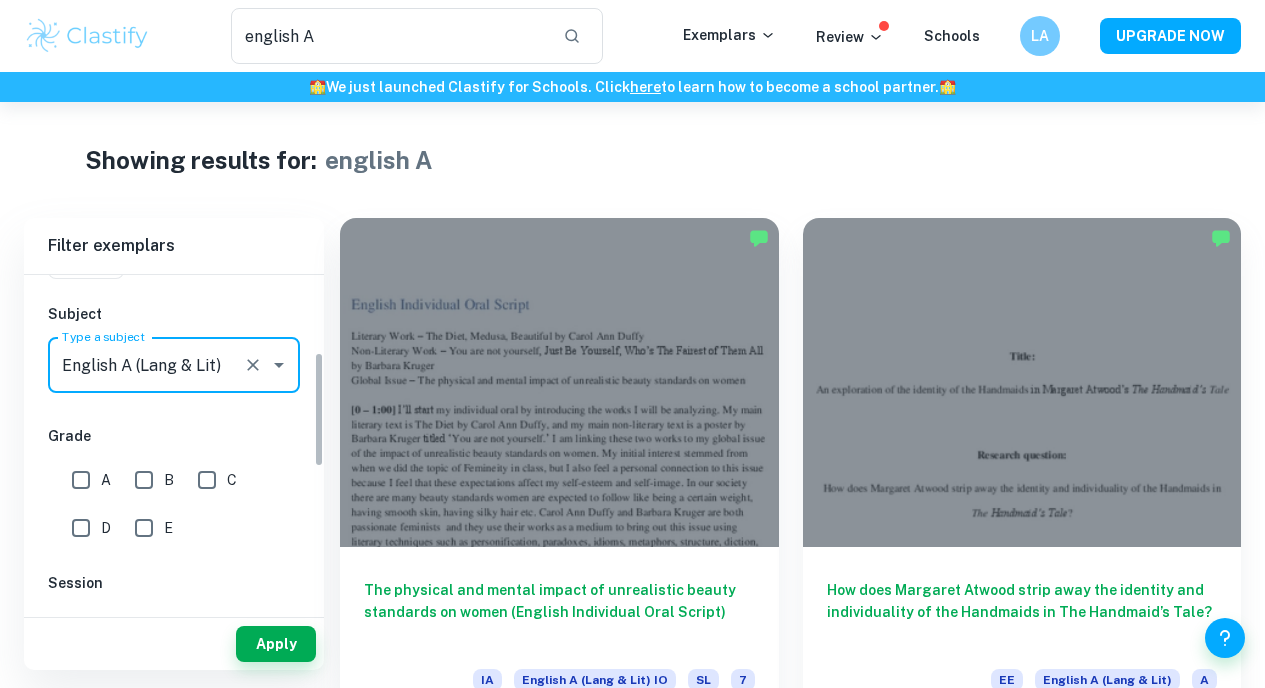 scroll, scrollTop: 237, scrollLeft: 0, axis: vertical 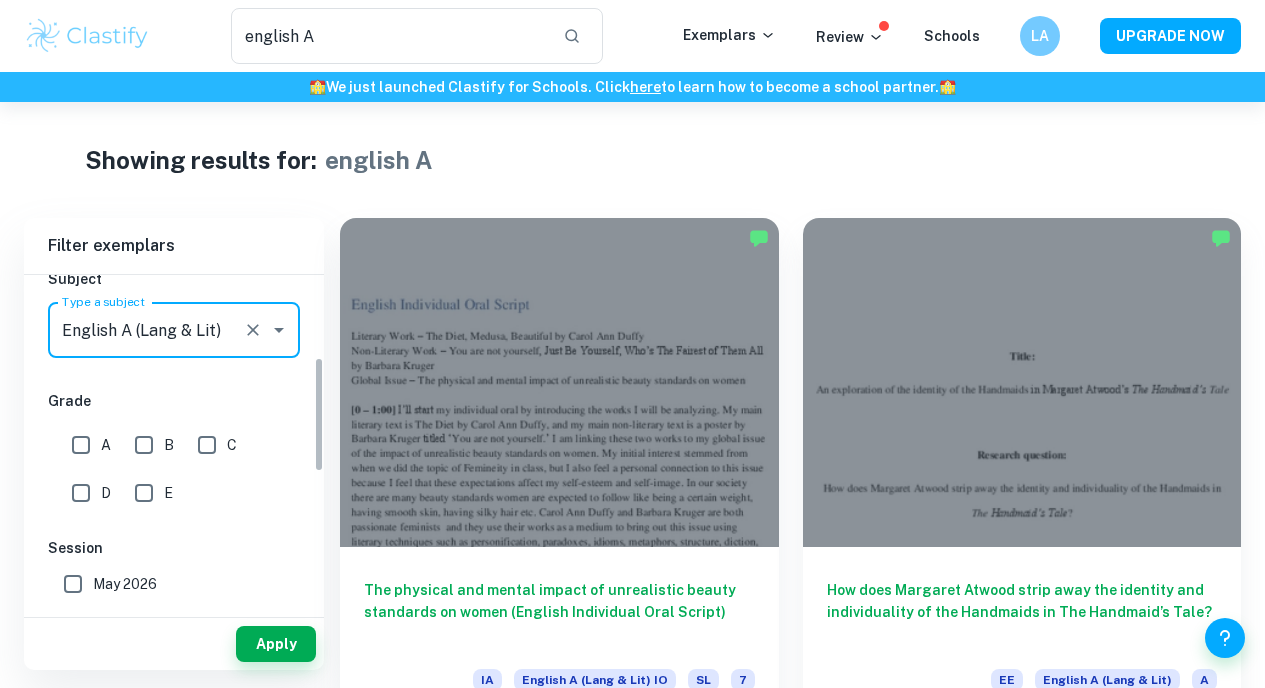 click on "A" at bounding box center [81, 445] 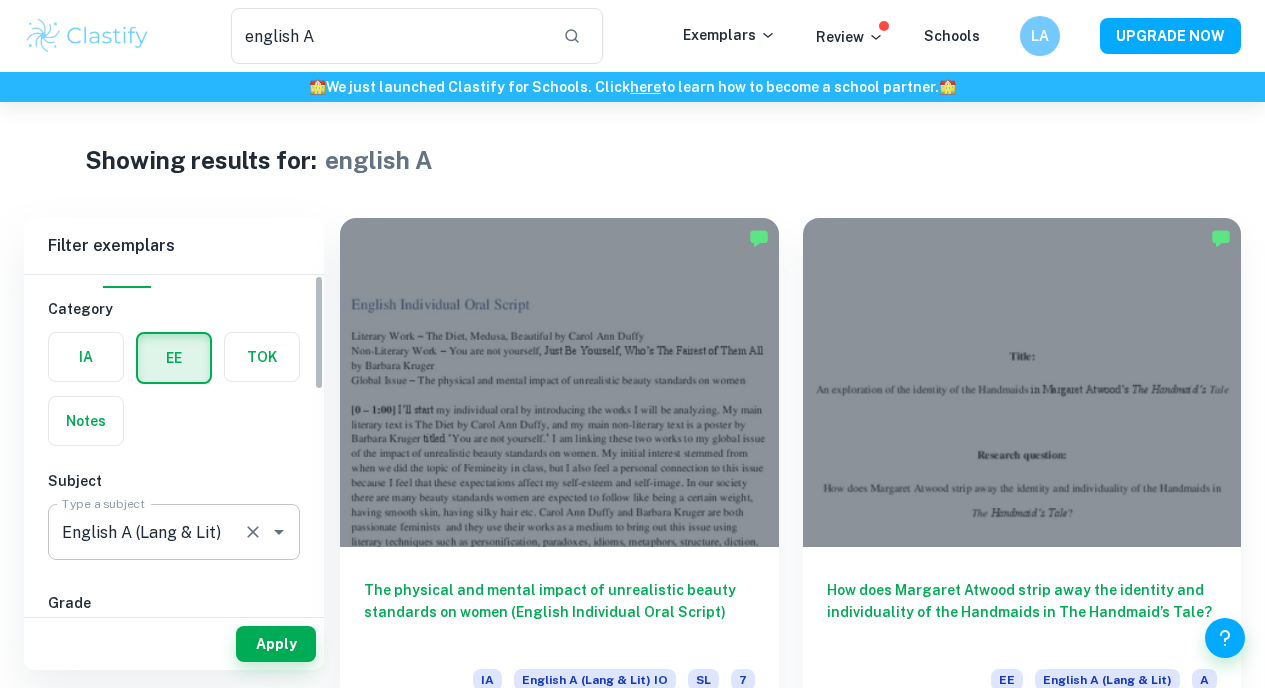 scroll, scrollTop: 0, scrollLeft: 0, axis: both 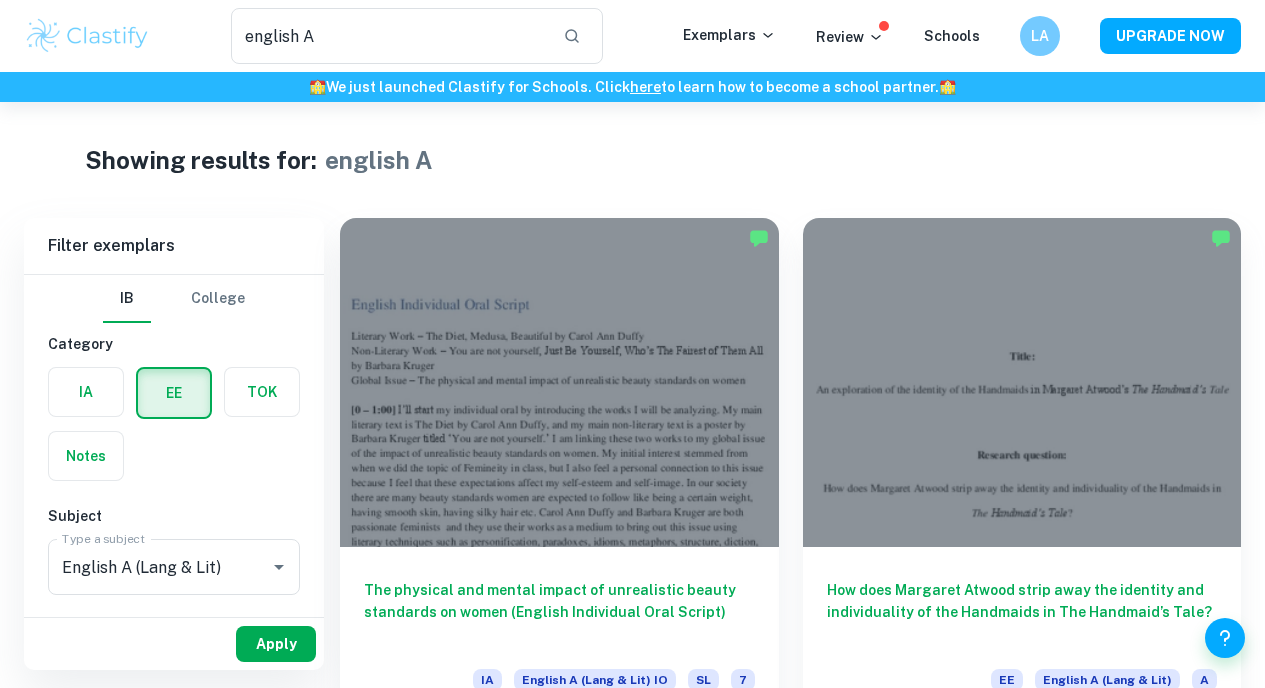 click on "Apply" at bounding box center (276, 644) 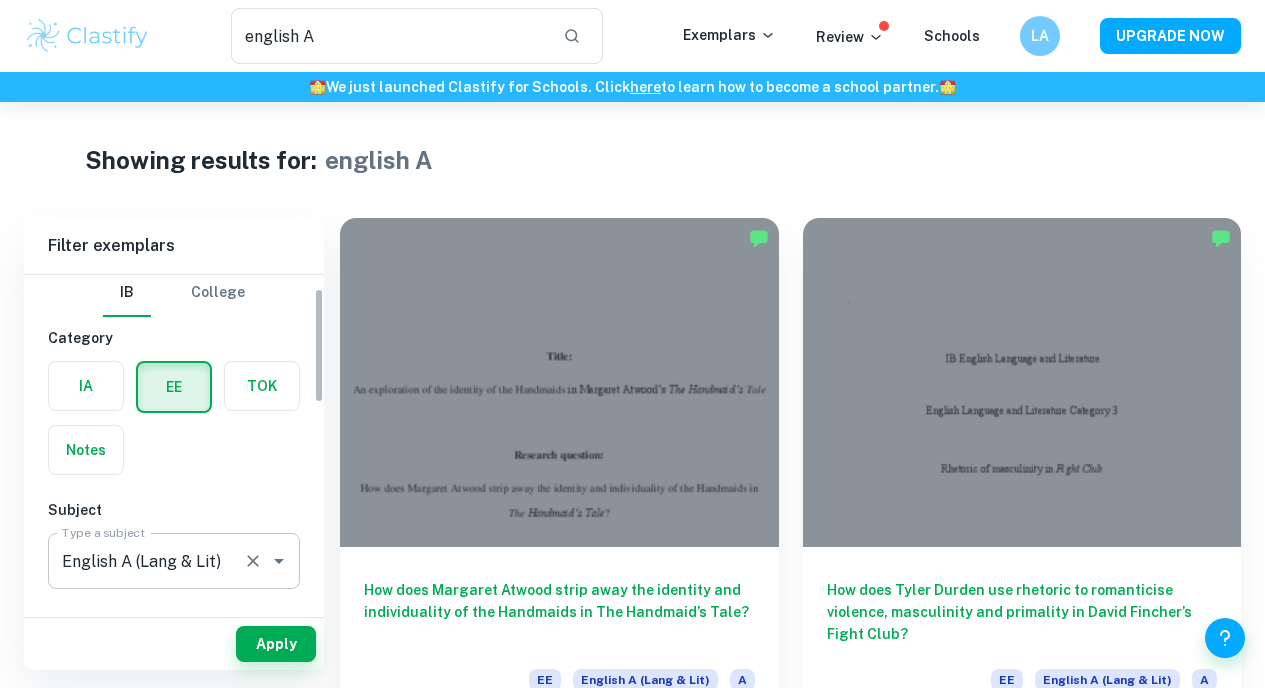 scroll, scrollTop: 0, scrollLeft: 0, axis: both 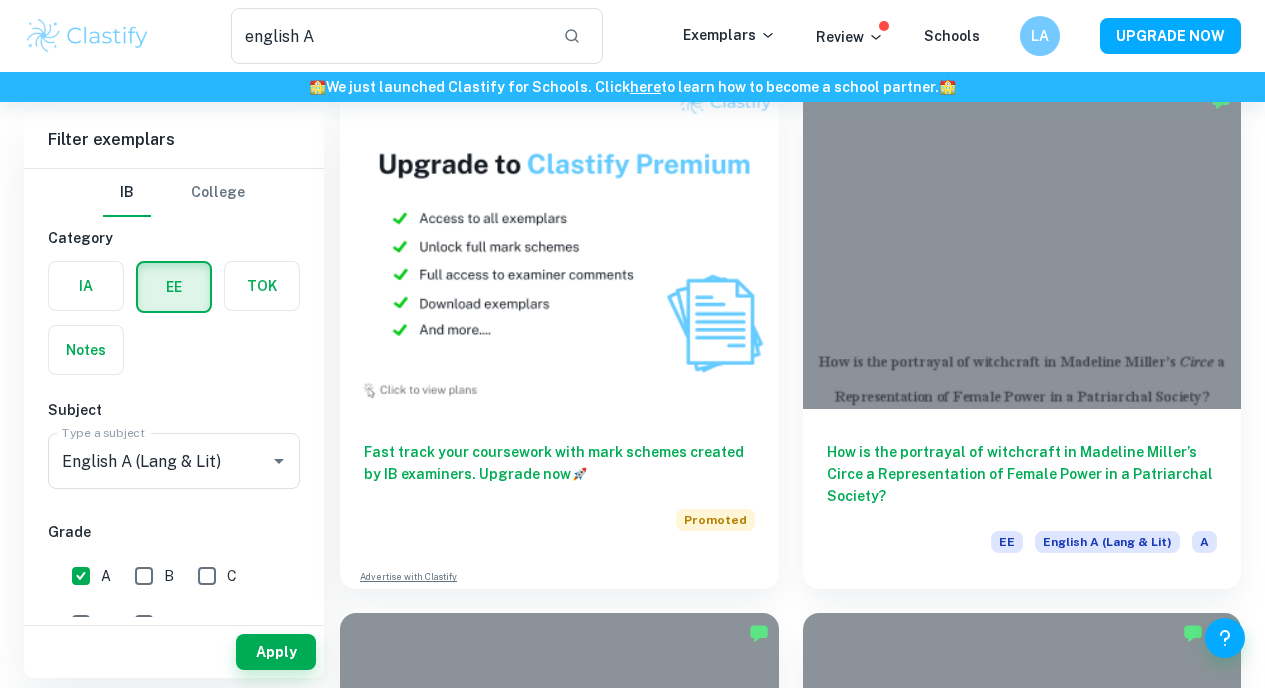 click at bounding box center (559, 1837) 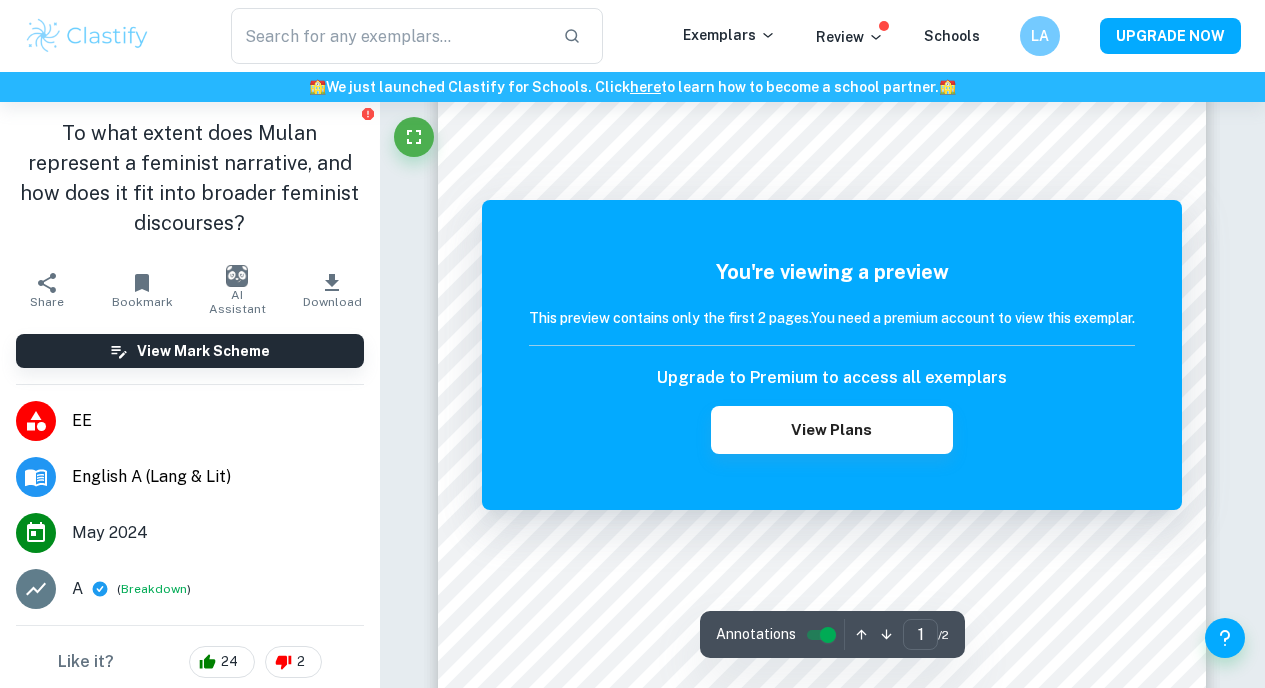 scroll, scrollTop: 0, scrollLeft: 0, axis: both 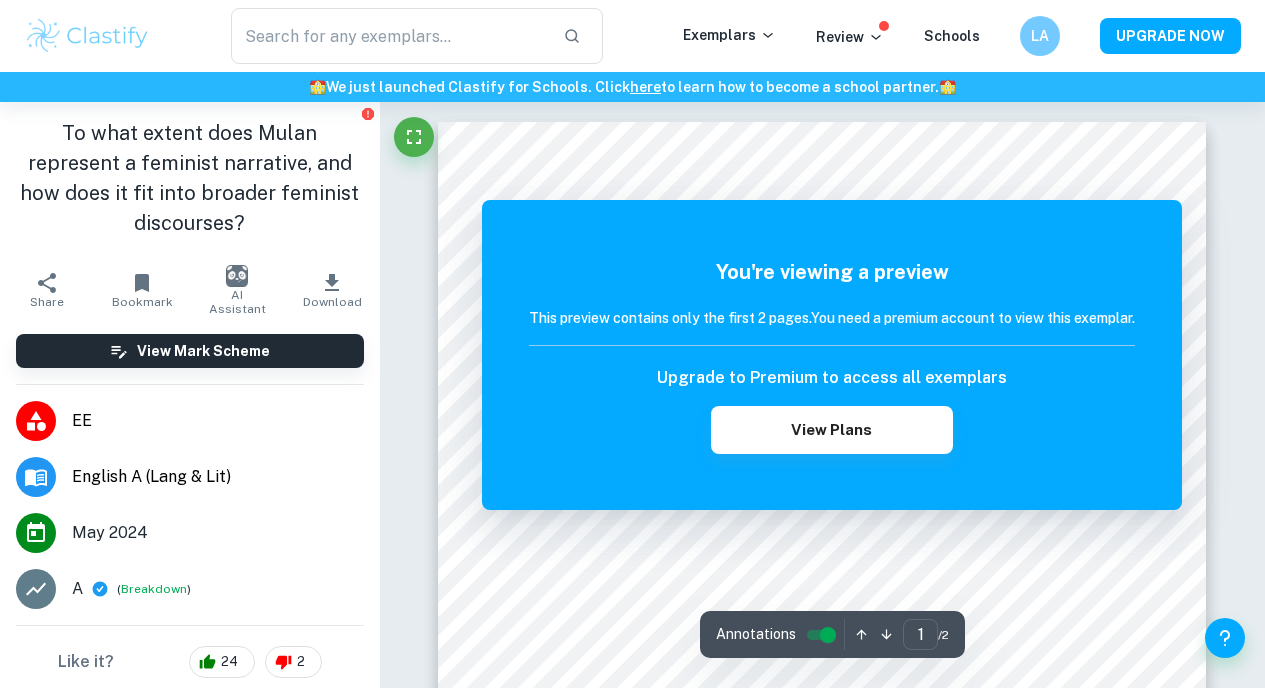 type on "english A" 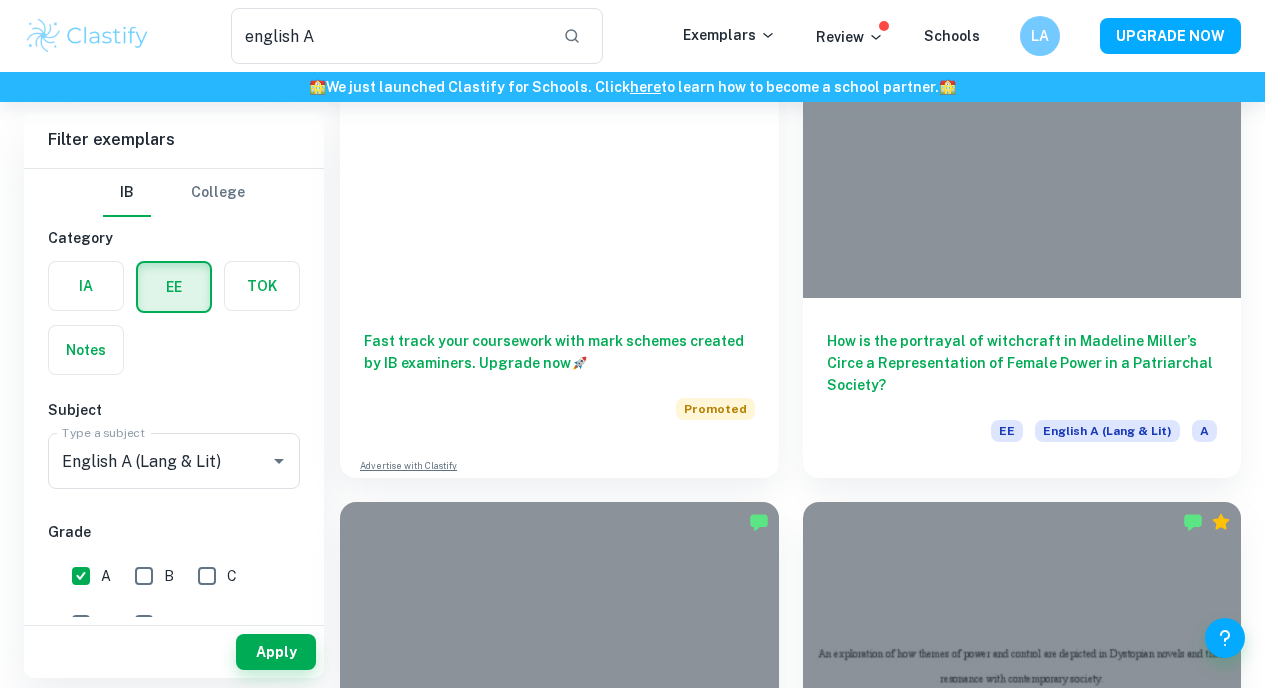 scroll, scrollTop: 1853, scrollLeft: 0, axis: vertical 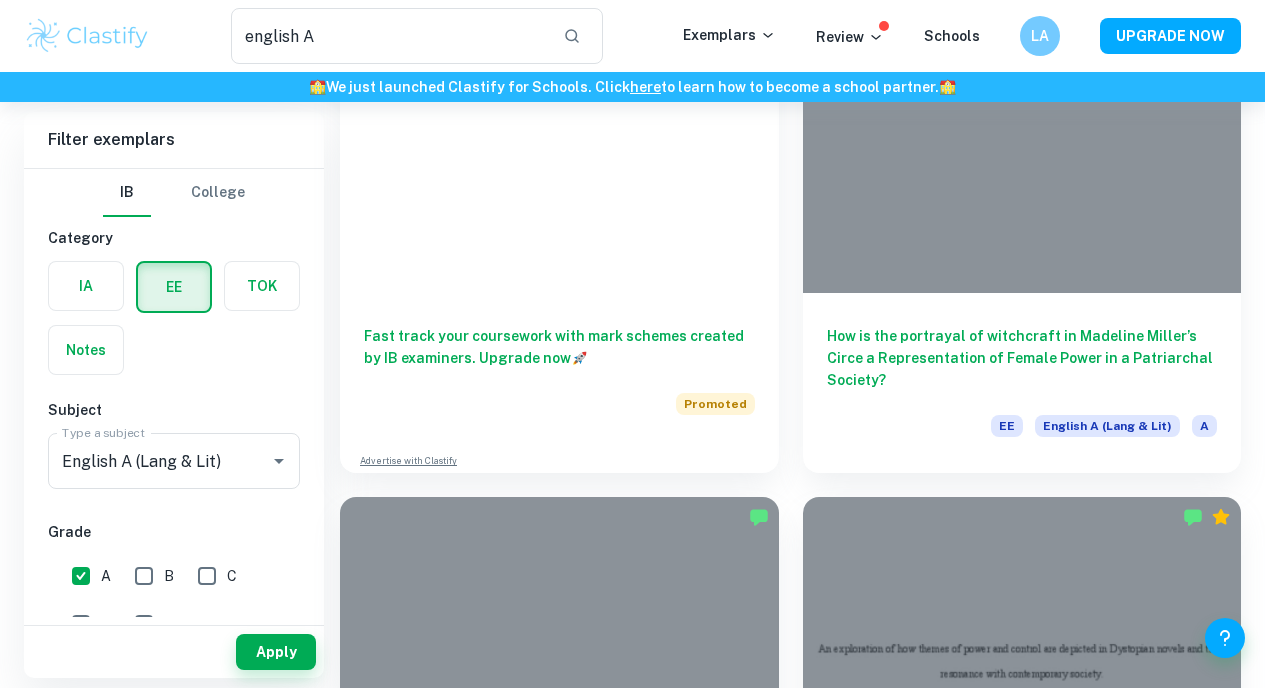 click at bounding box center (559, 2254) 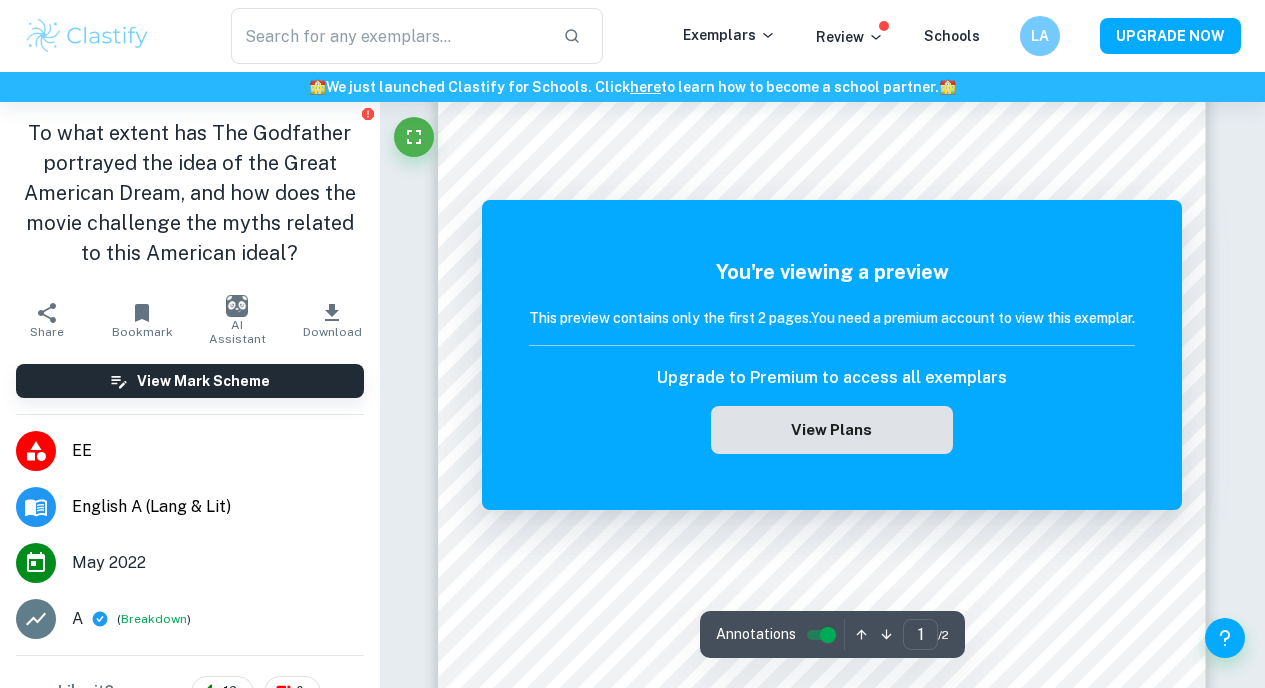 scroll, scrollTop: 0, scrollLeft: 0, axis: both 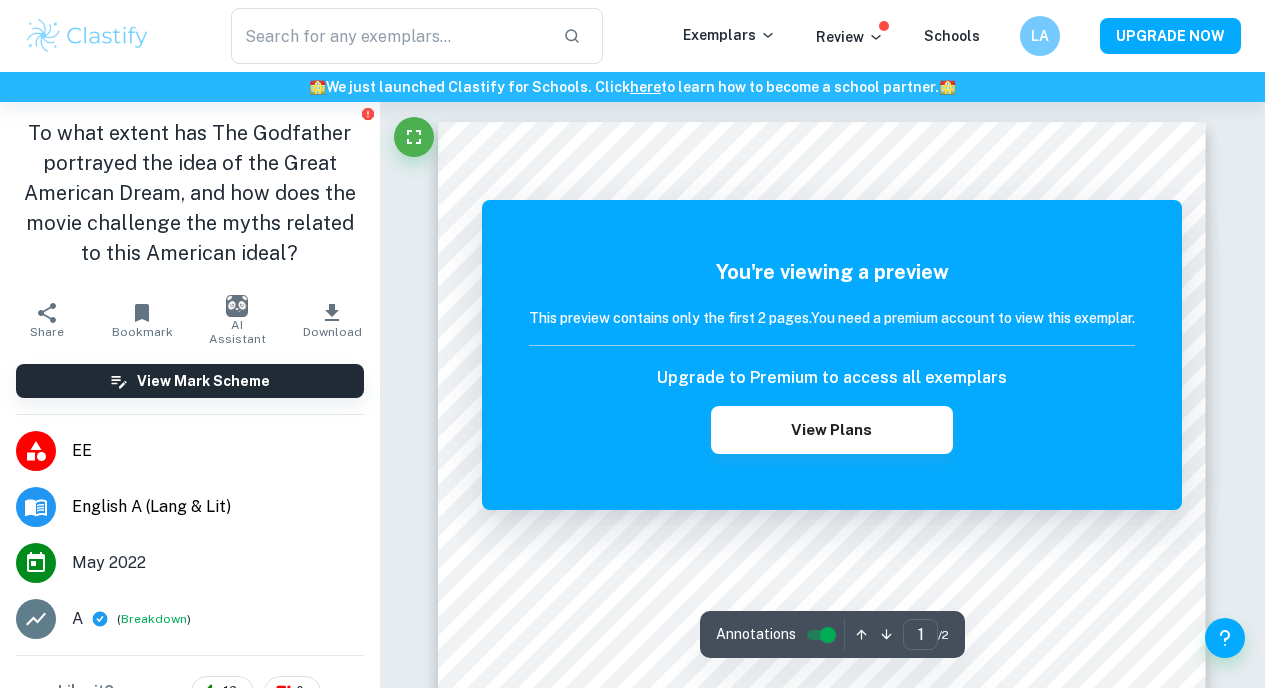 type on "english A" 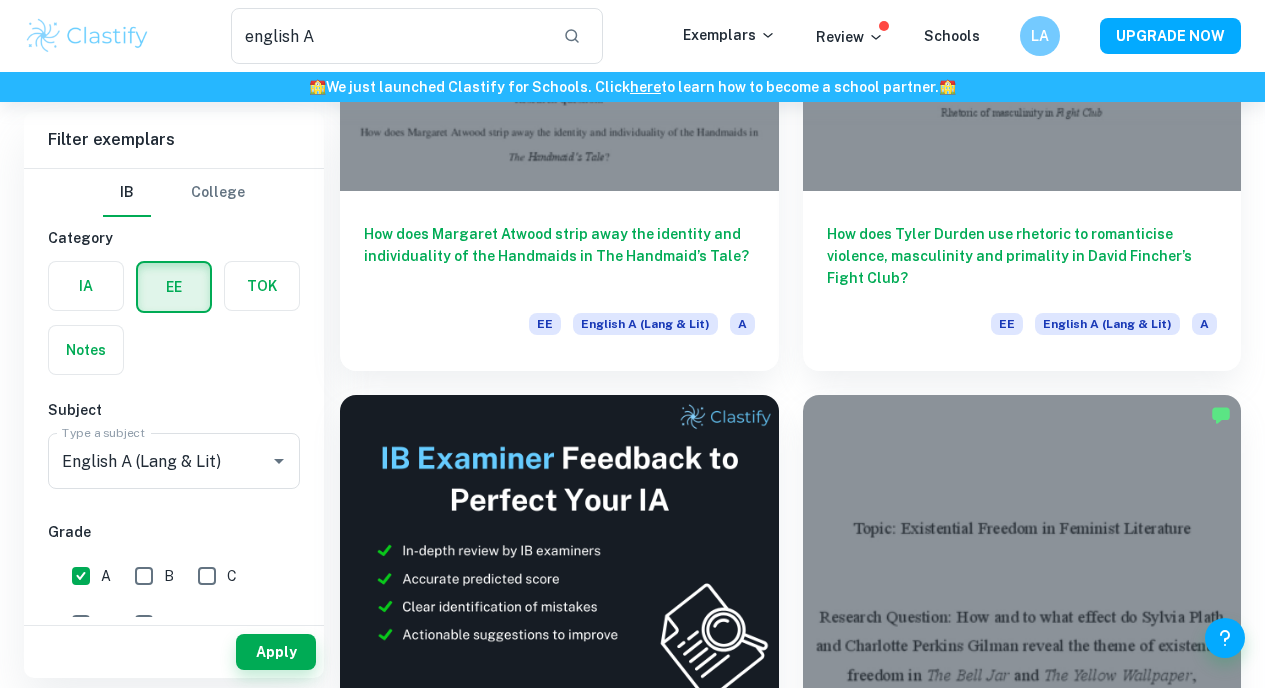 scroll, scrollTop: 0, scrollLeft: 0, axis: both 